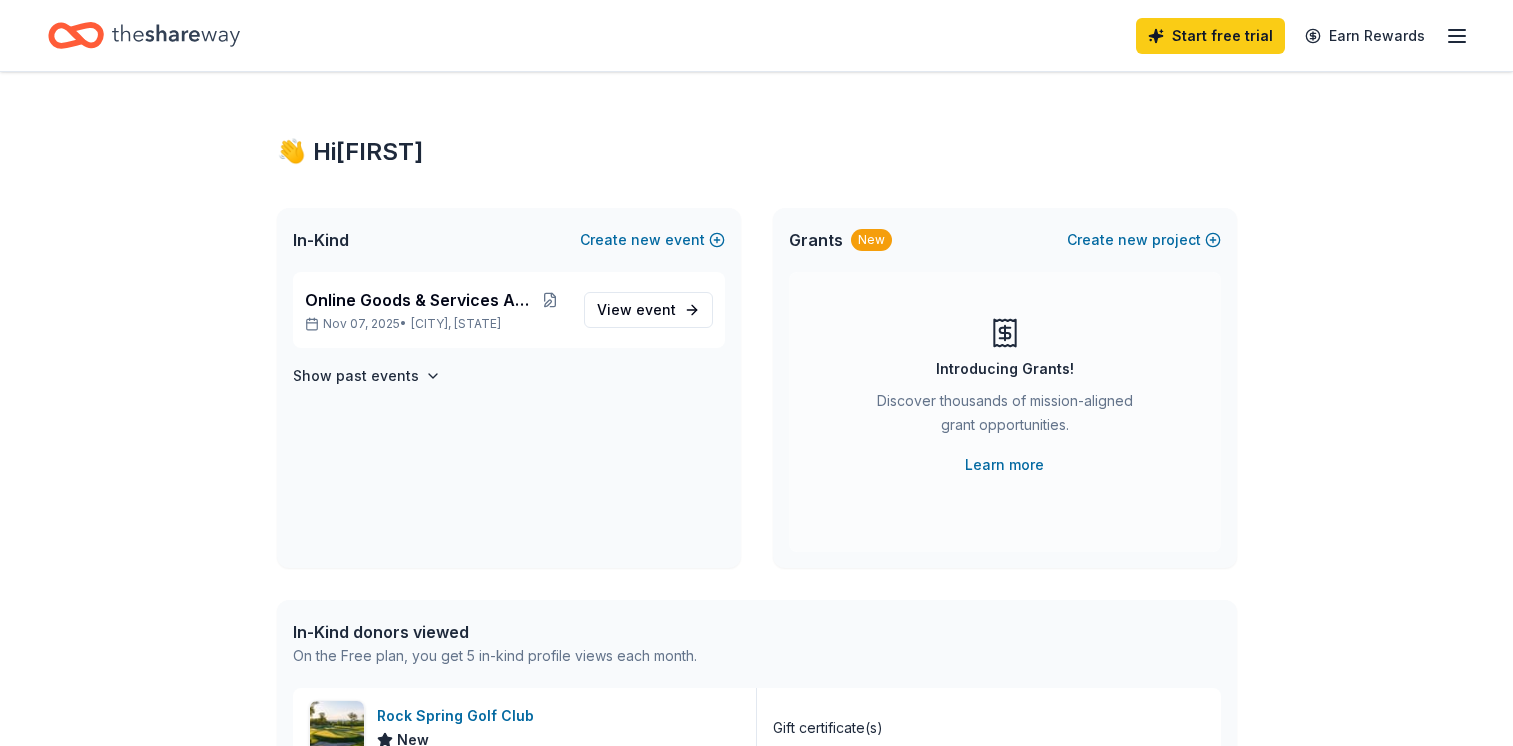 scroll, scrollTop: 0, scrollLeft: 0, axis: both 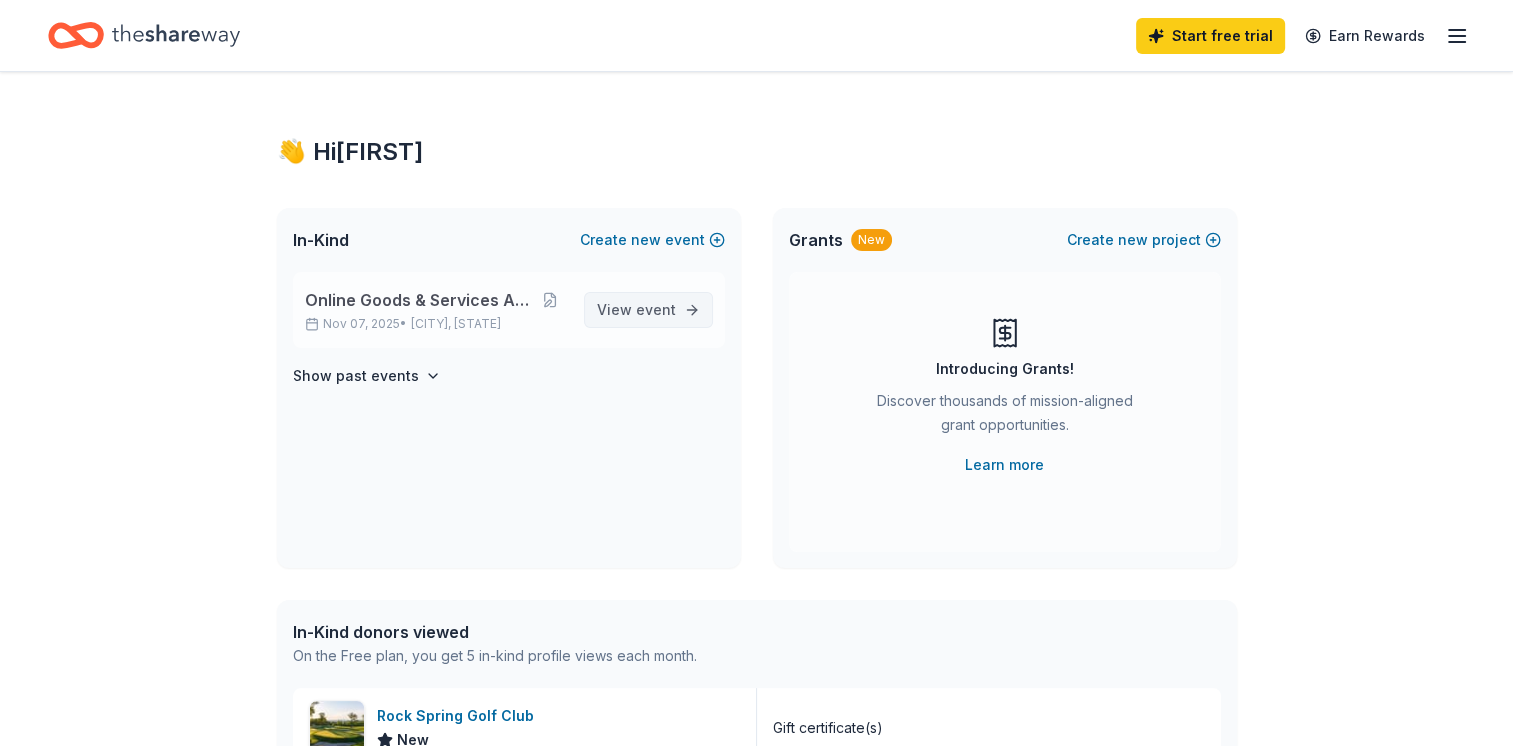 click on "event" at bounding box center (656, 309) 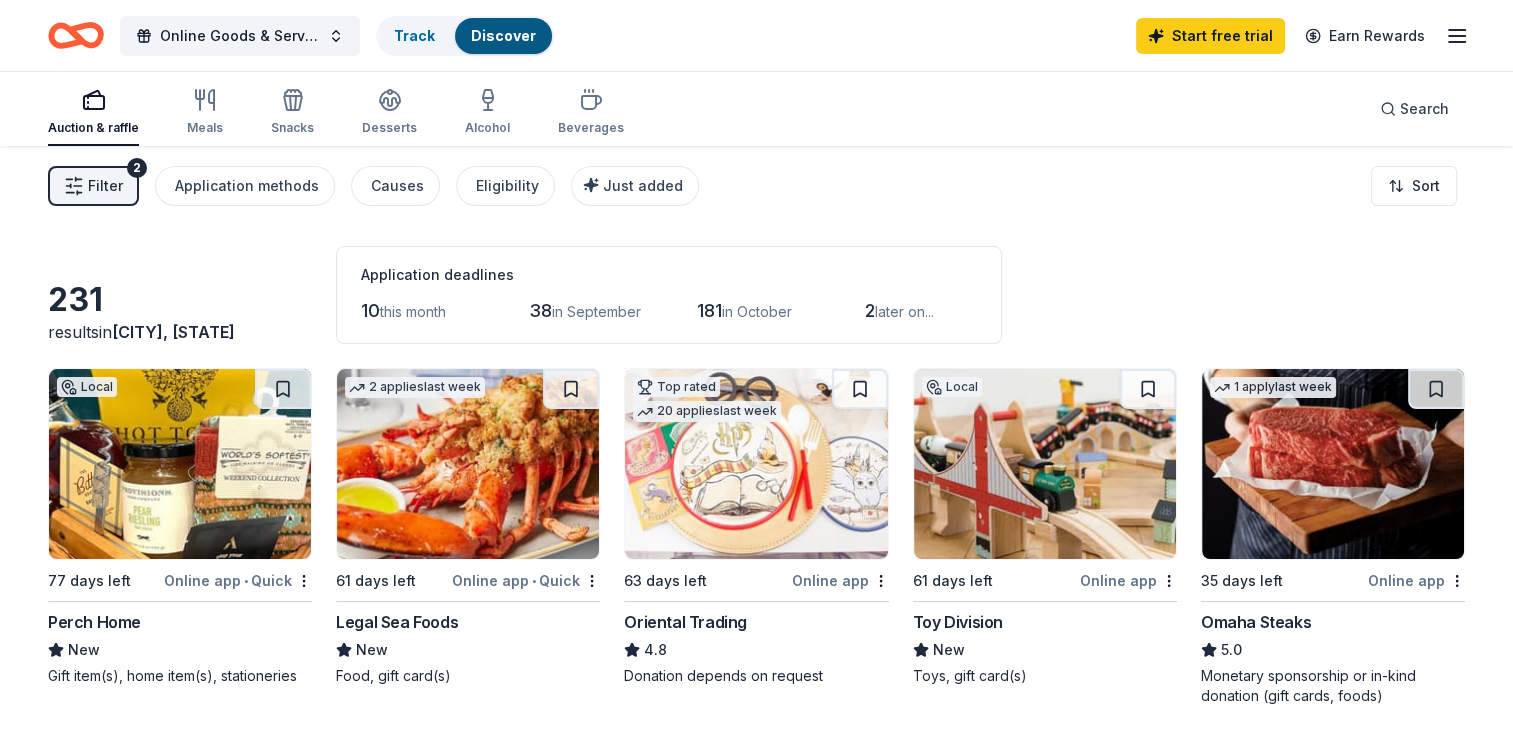 click on "Online app • Quick" at bounding box center [526, 580] 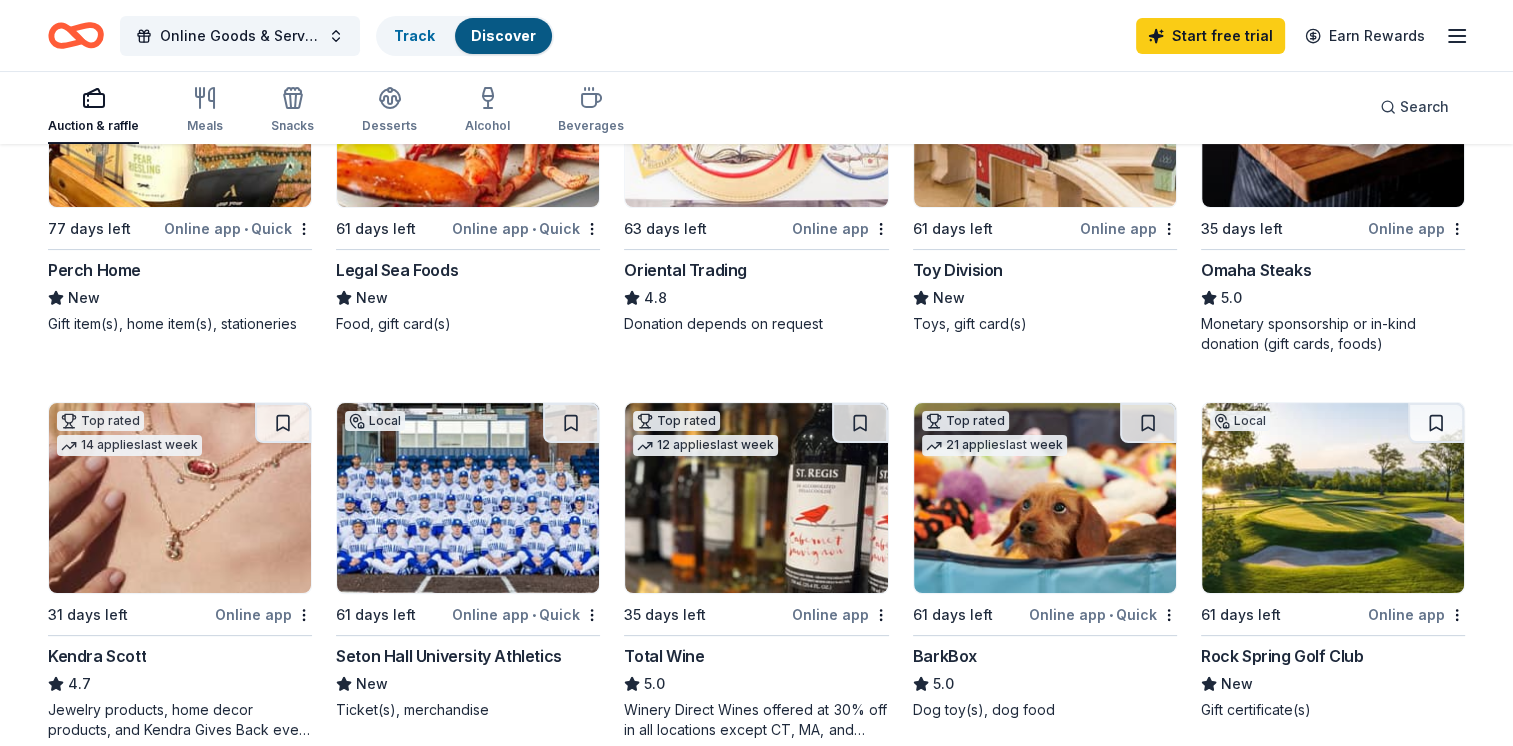 scroll, scrollTop: 400, scrollLeft: 0, axis: vertical 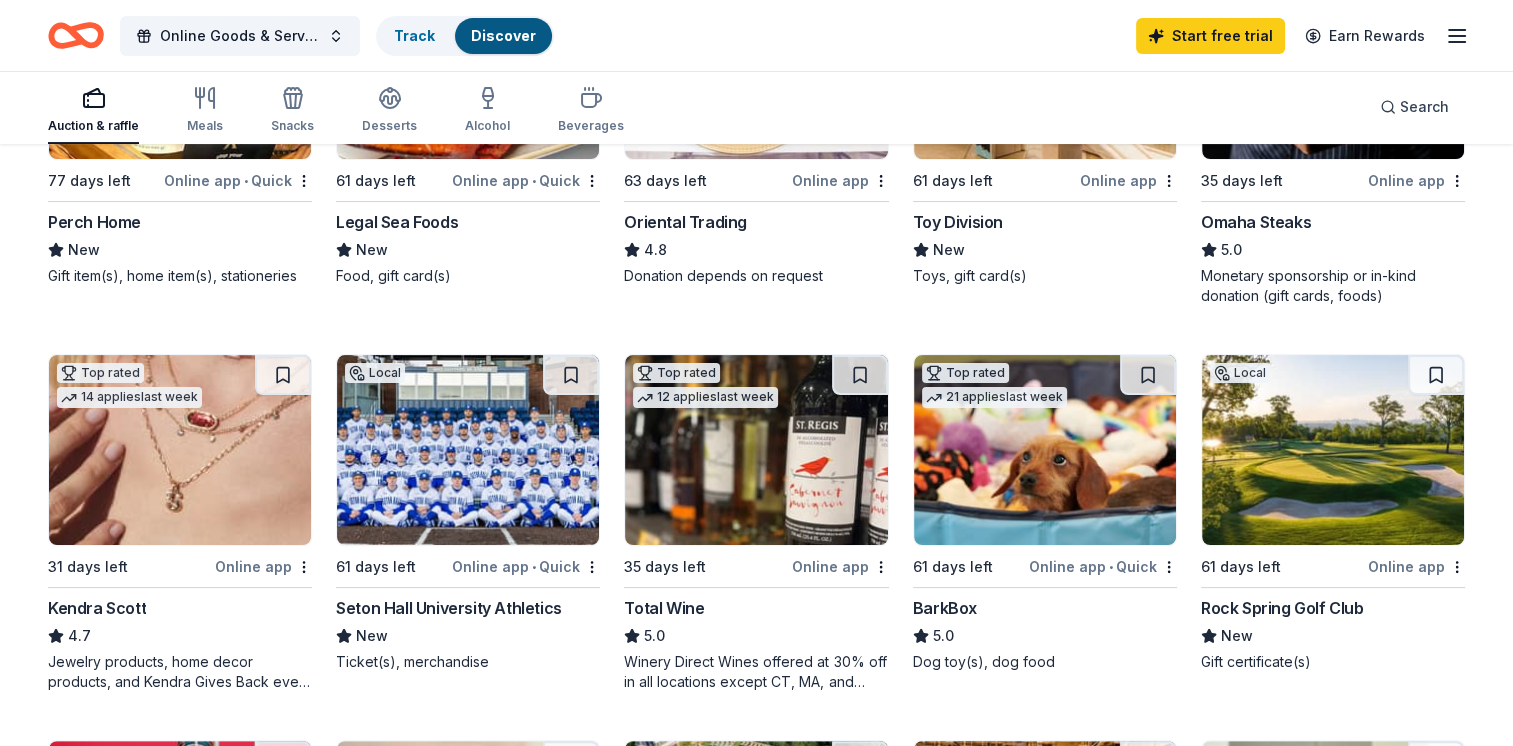 click on "BarkBox" at bounding box center [945, 608] 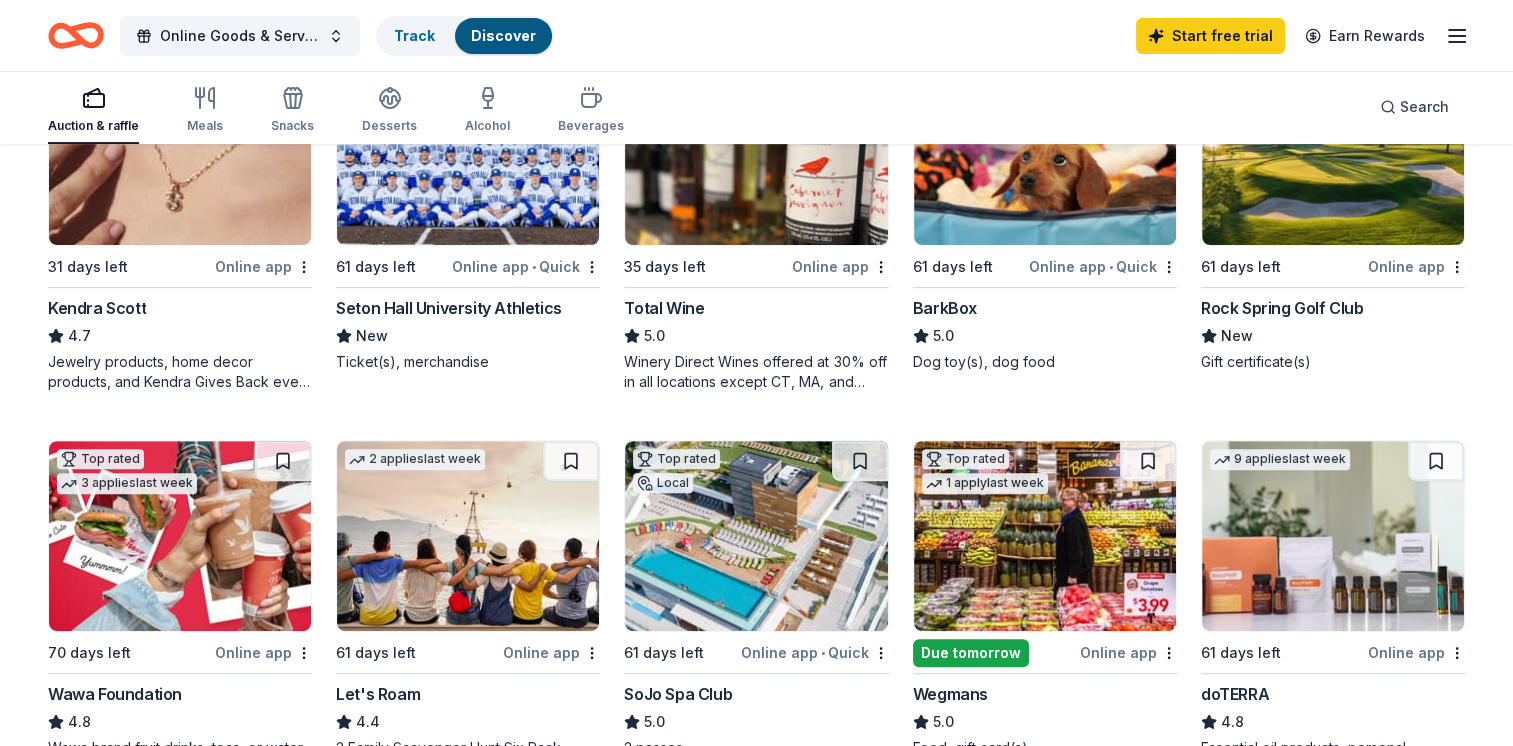 scroll, scrollTop: 800, scrollLeft: 0, axis: vertical 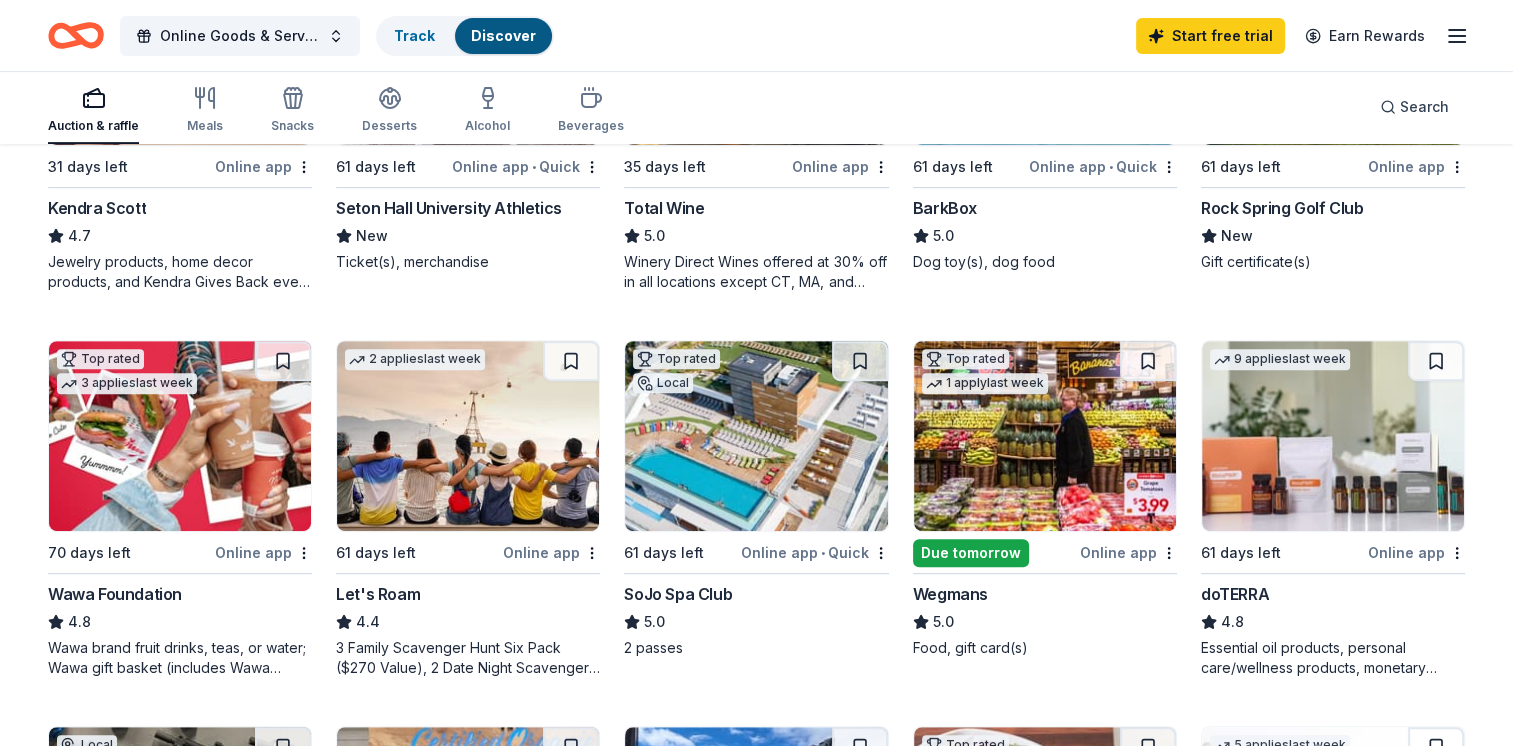 click at bounding box center [756, 436] 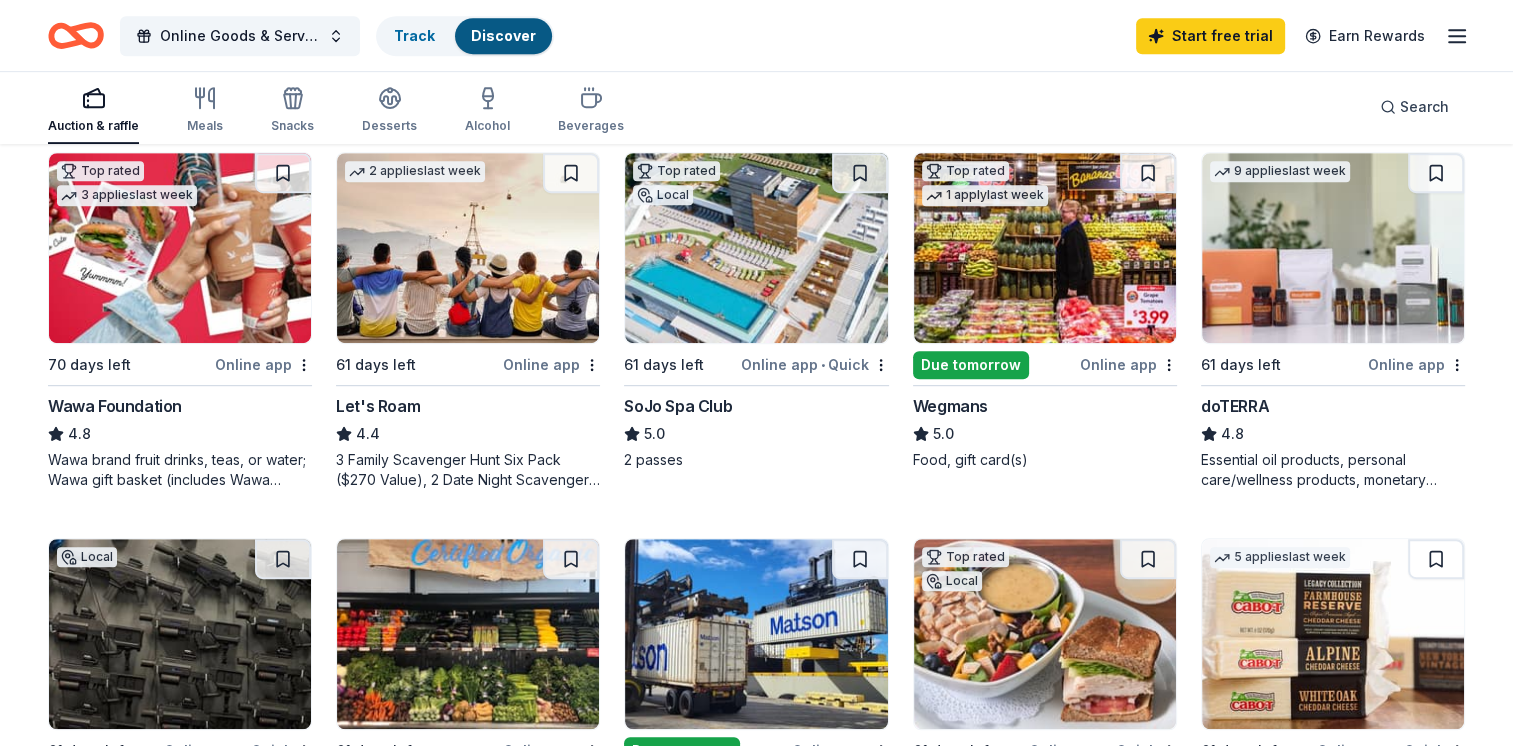 scroll, scrollTop: 1000, scrollLeft: 0, axis: vertical 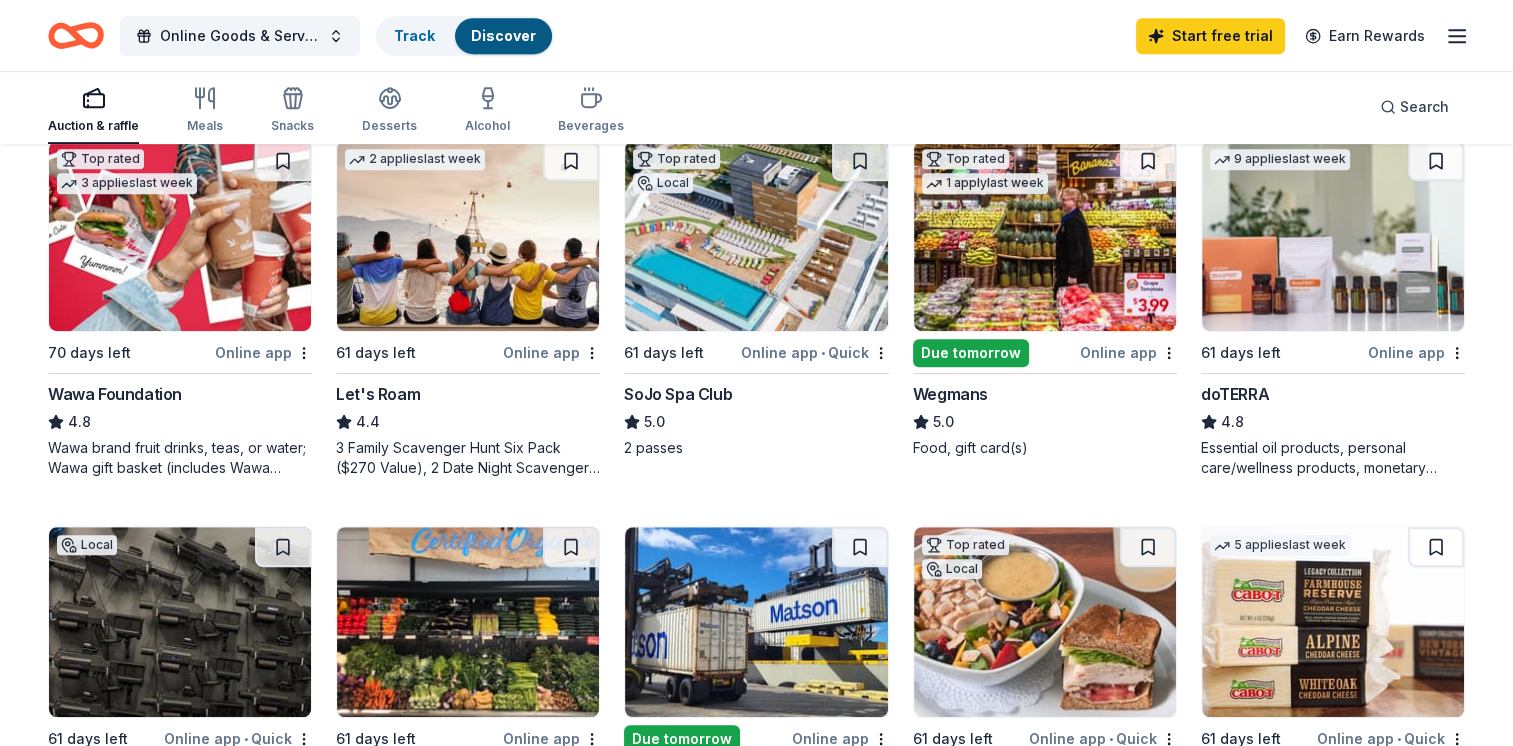 click on "Due tomorrow" at bounding box center [971, 353] 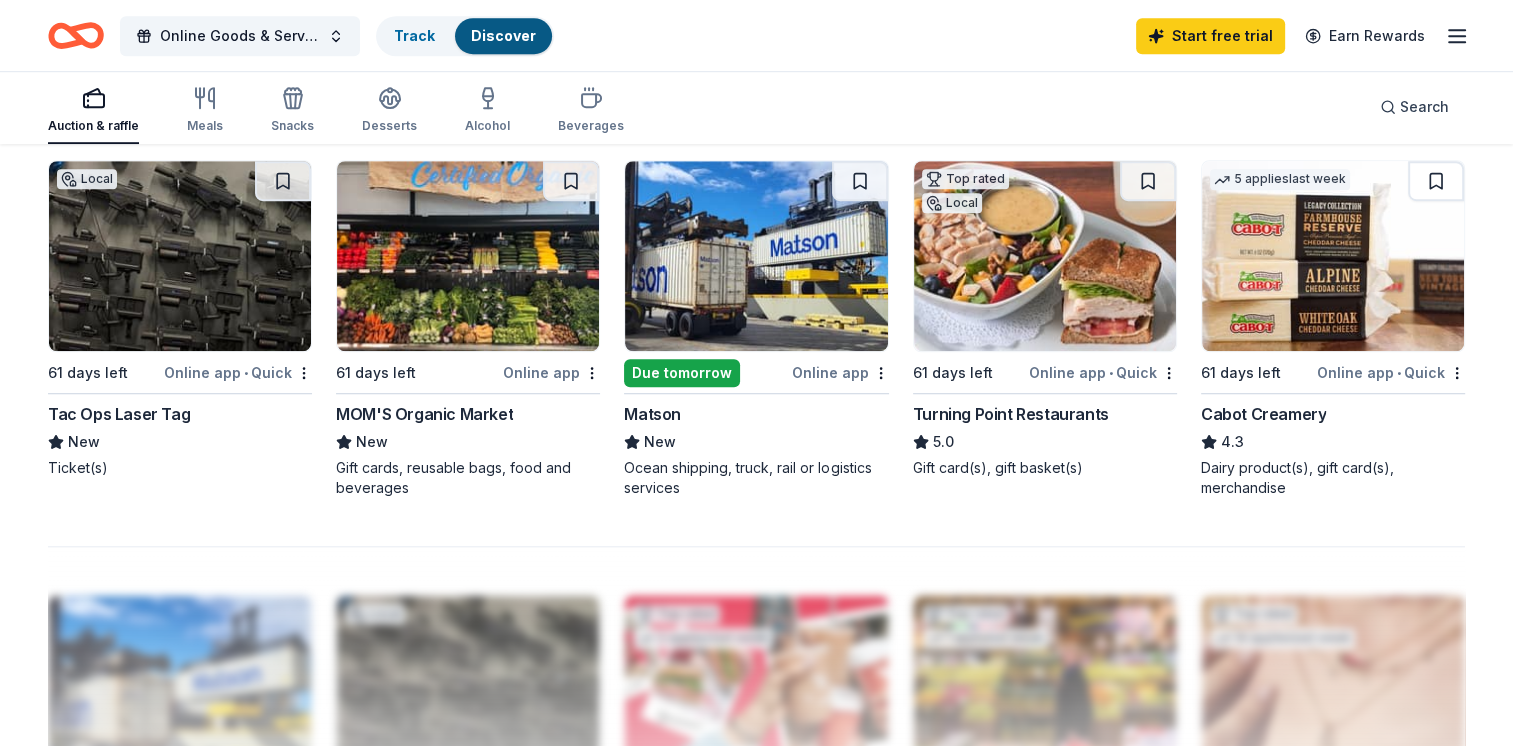 scroll, scrollTop: 1365, scrollLeft: 0, axis: vertical 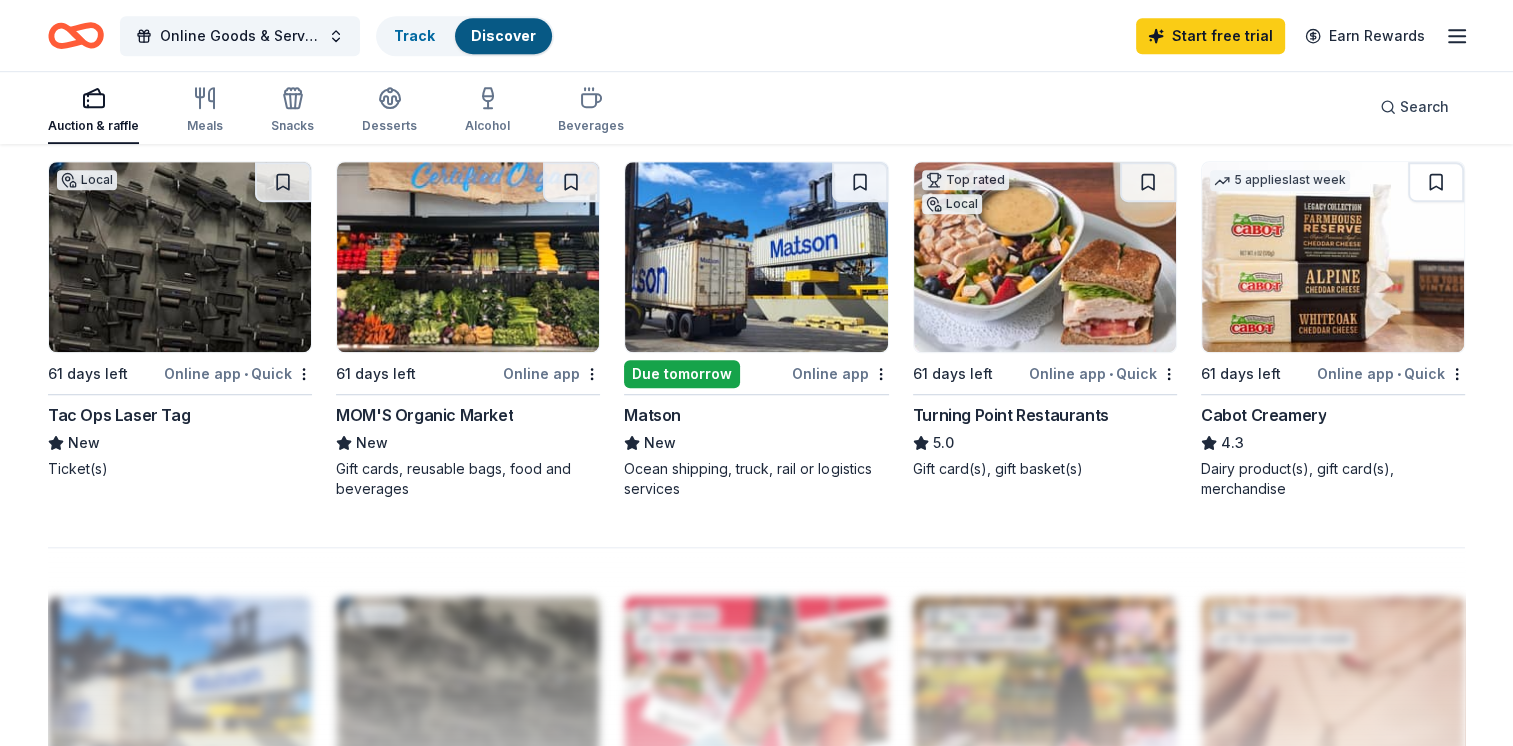 click at bounding box center (180, 257) 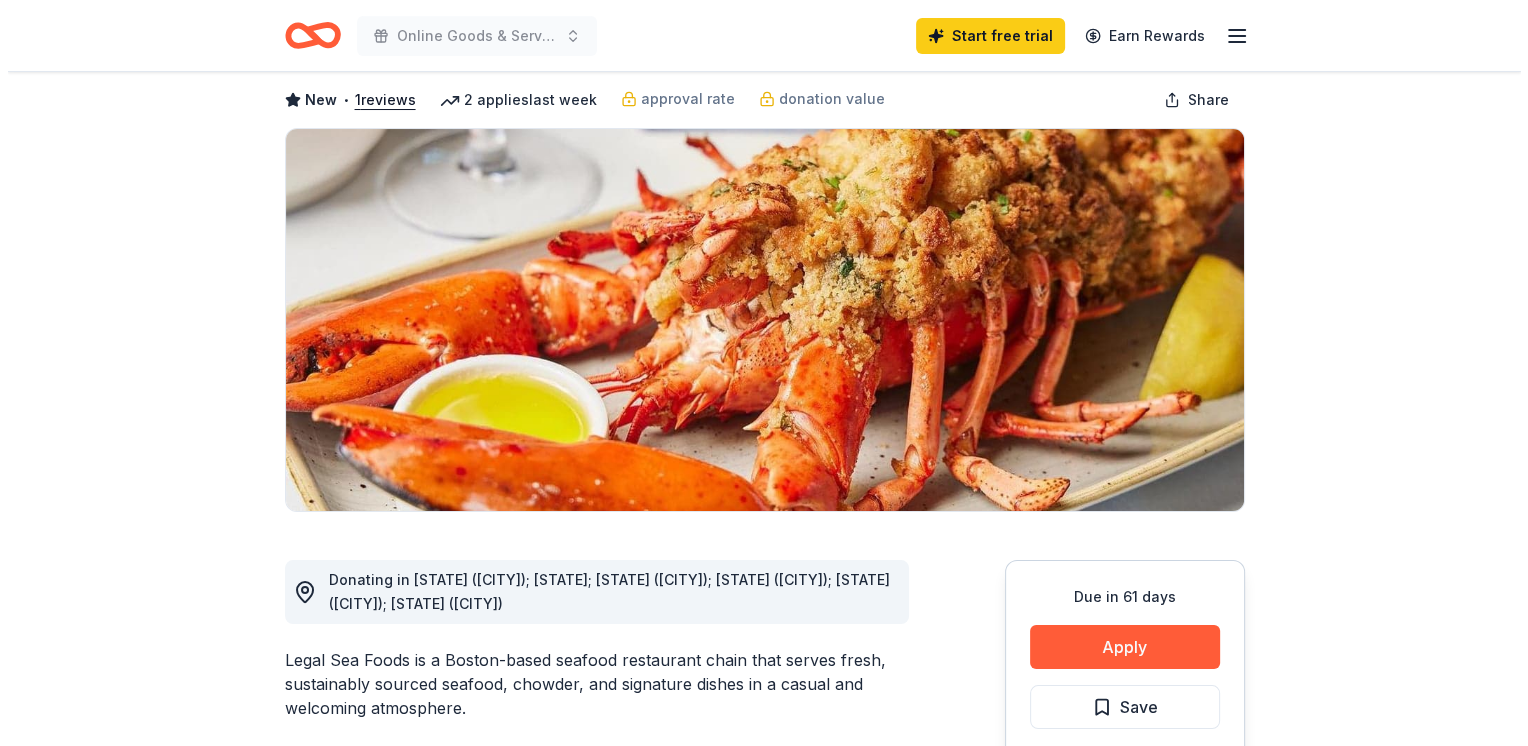 scroll, scrollTop: 200, scrollLeft: 0, axis: vertical 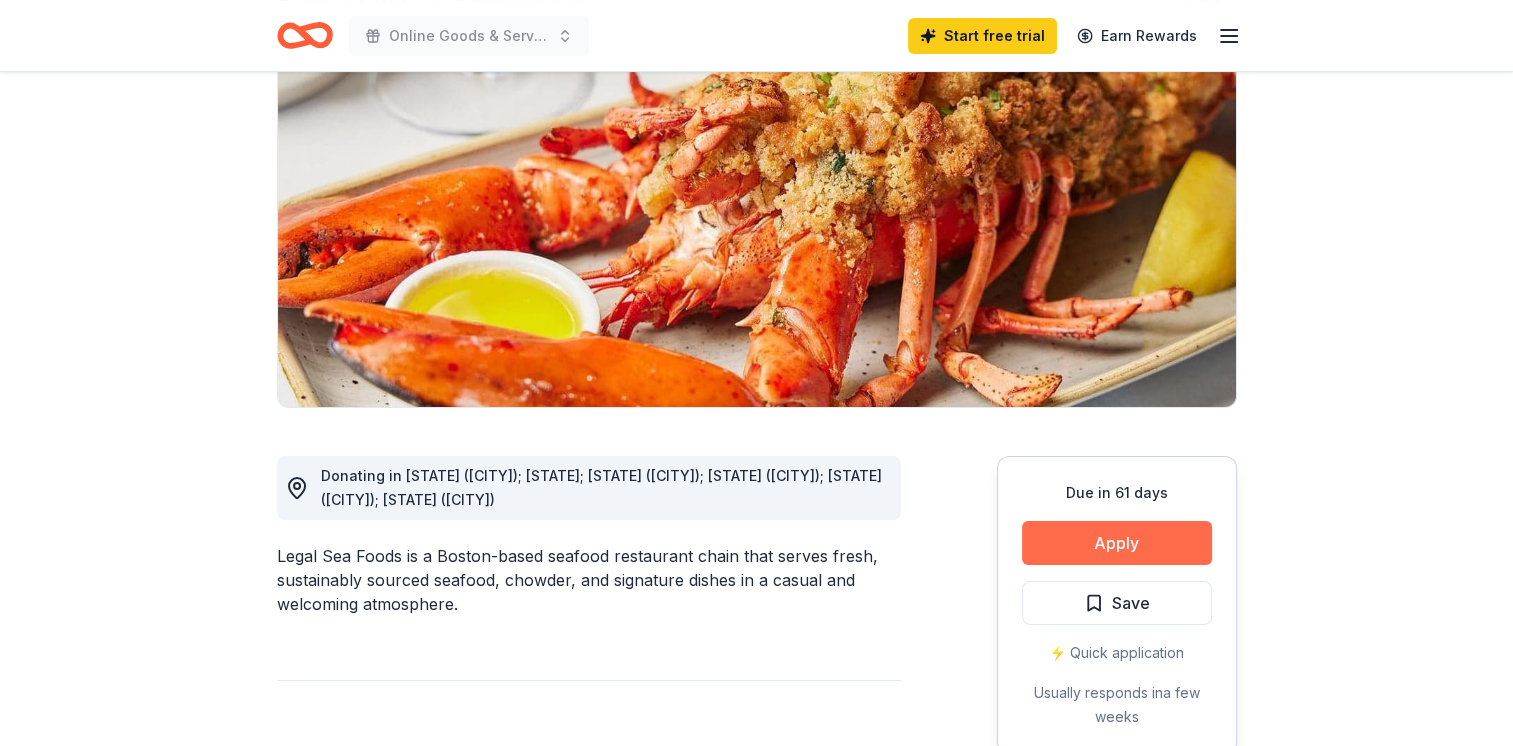 click on "Apply" at bounding box center [1117, 543] 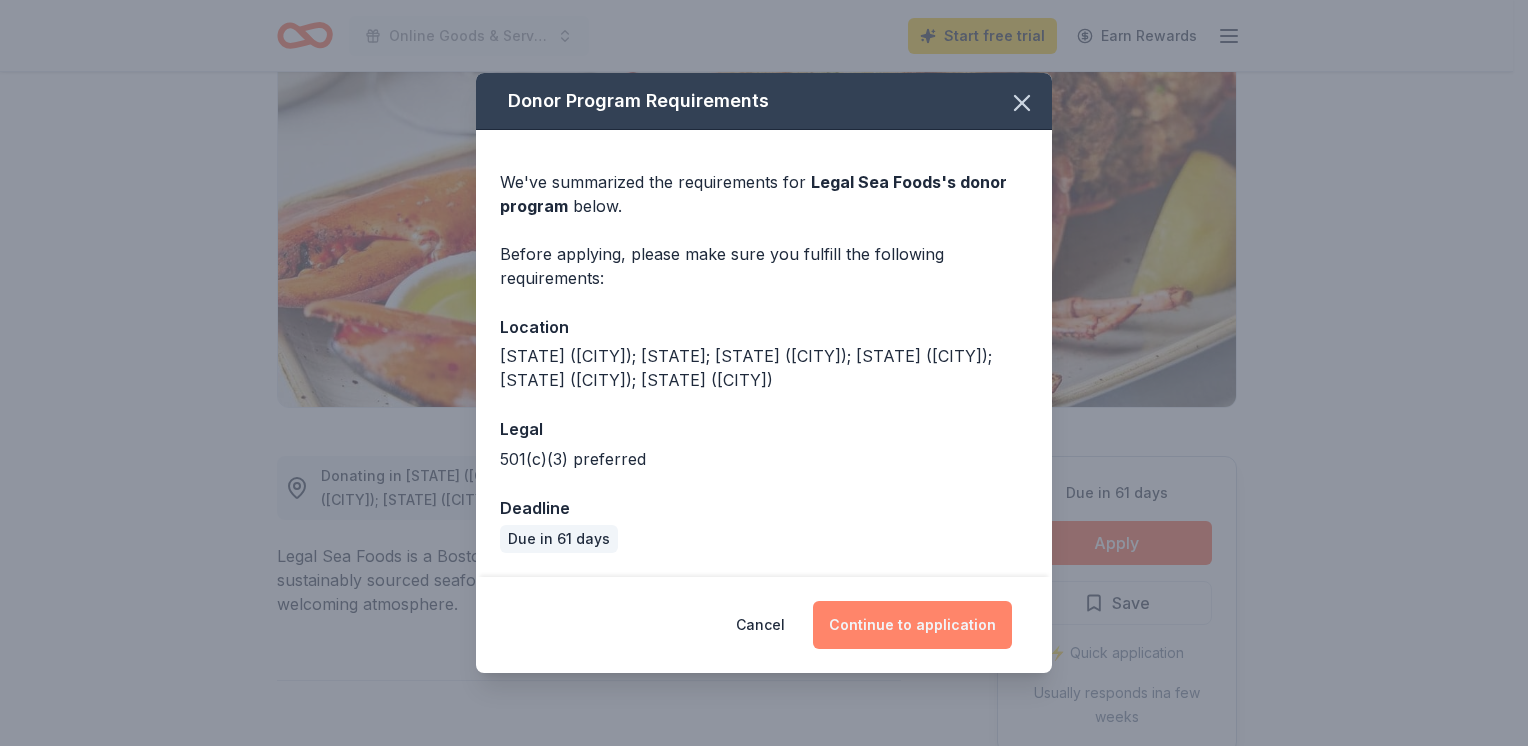 click on "Continue to application" at bounding box center (912, 625) 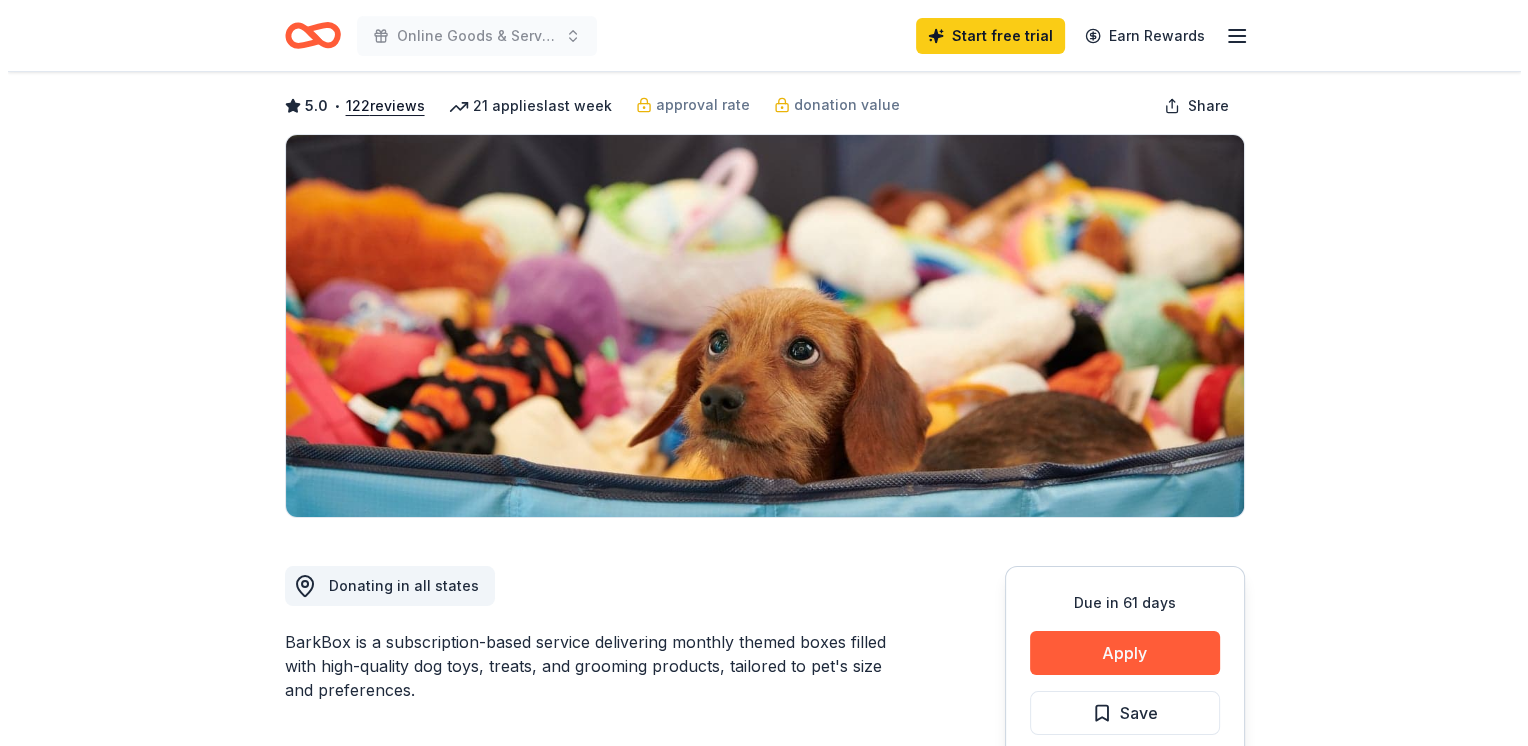 scroll, scrollTop: 300, scrollLeft: 0, axis: vertical 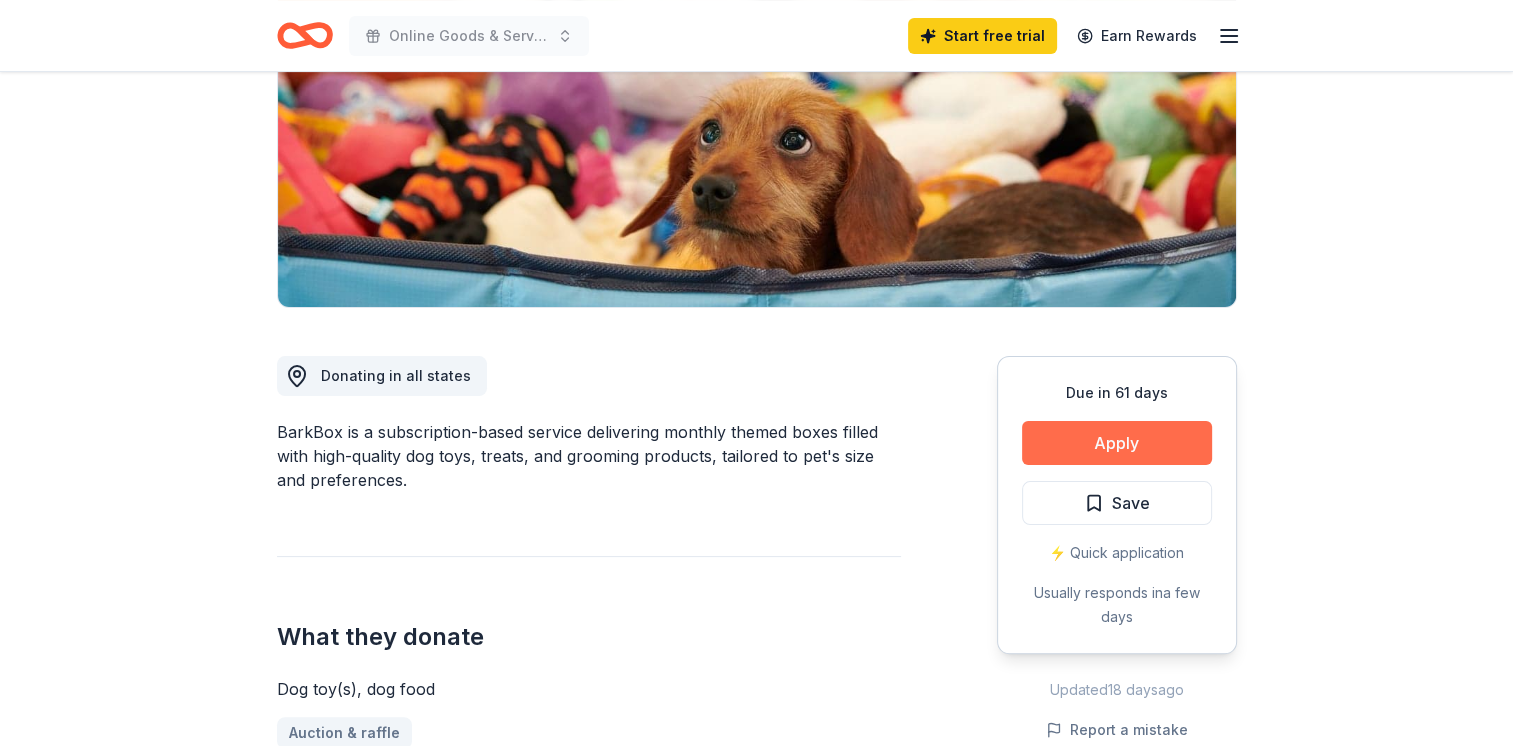 click on "Apply" at bounding box center [1117, 443] 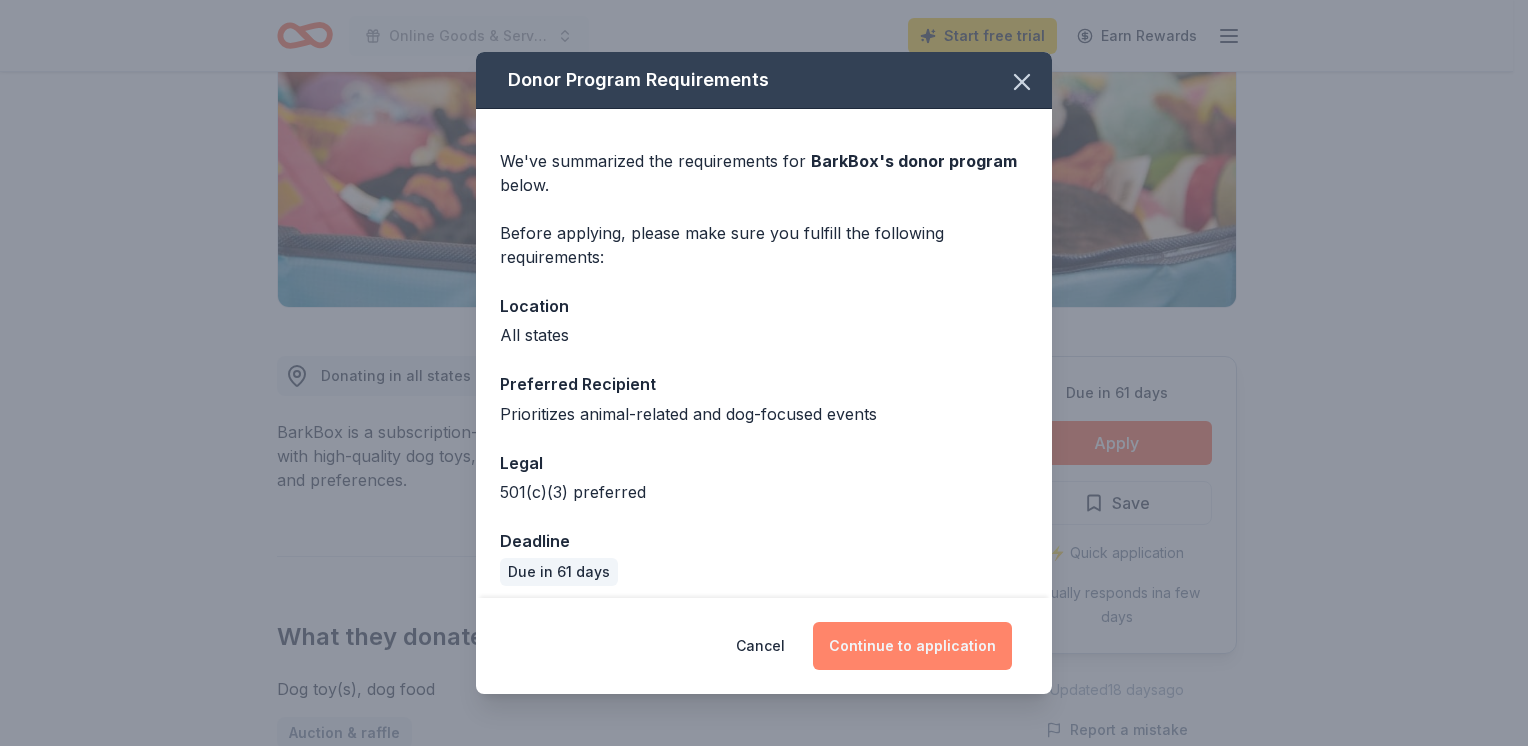 click on "Continue to application" at bounding box center (912, 646) 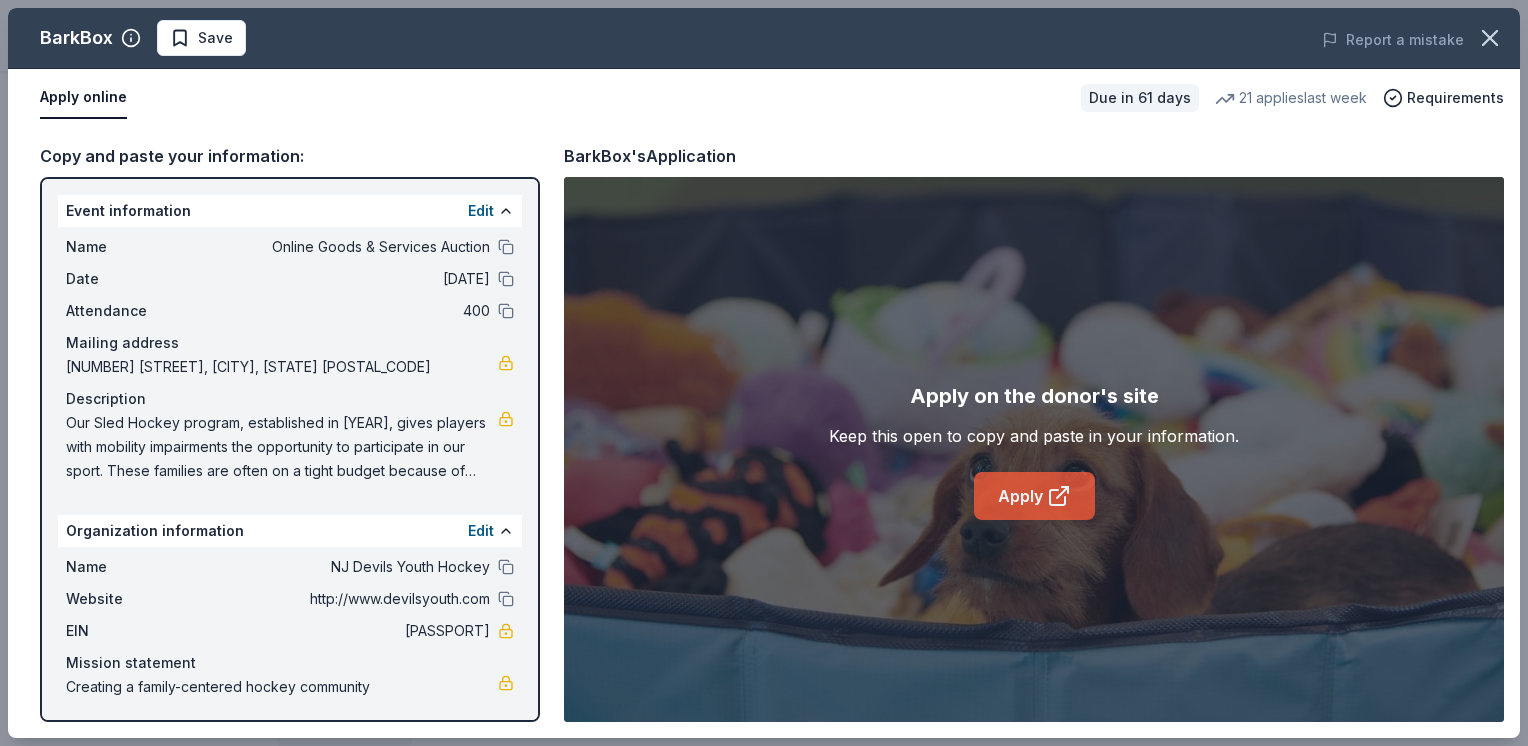 click on "Apply" at bounding box center (1034, 496) 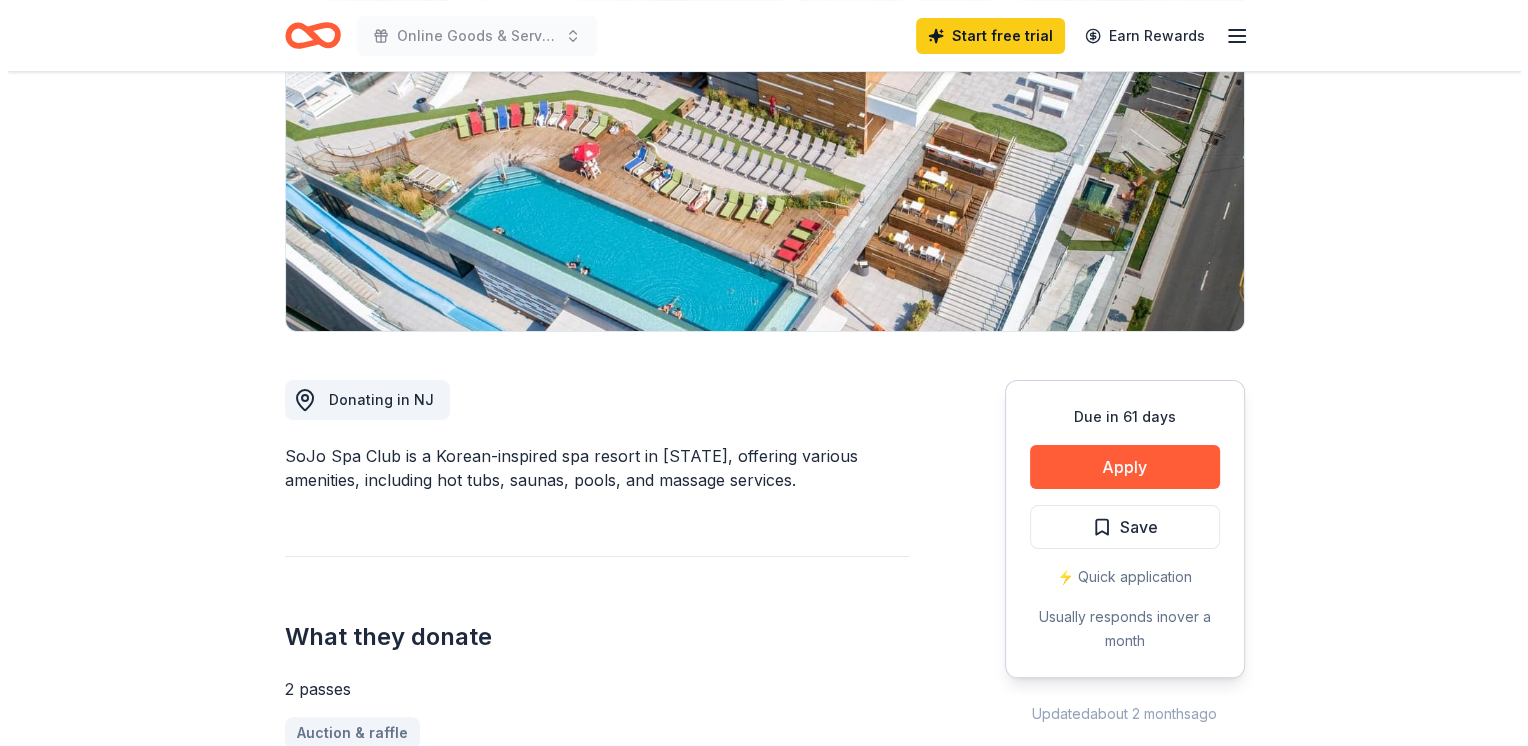 scroll, scrollTop: 300, scrollLeft: 0, axis: vertical 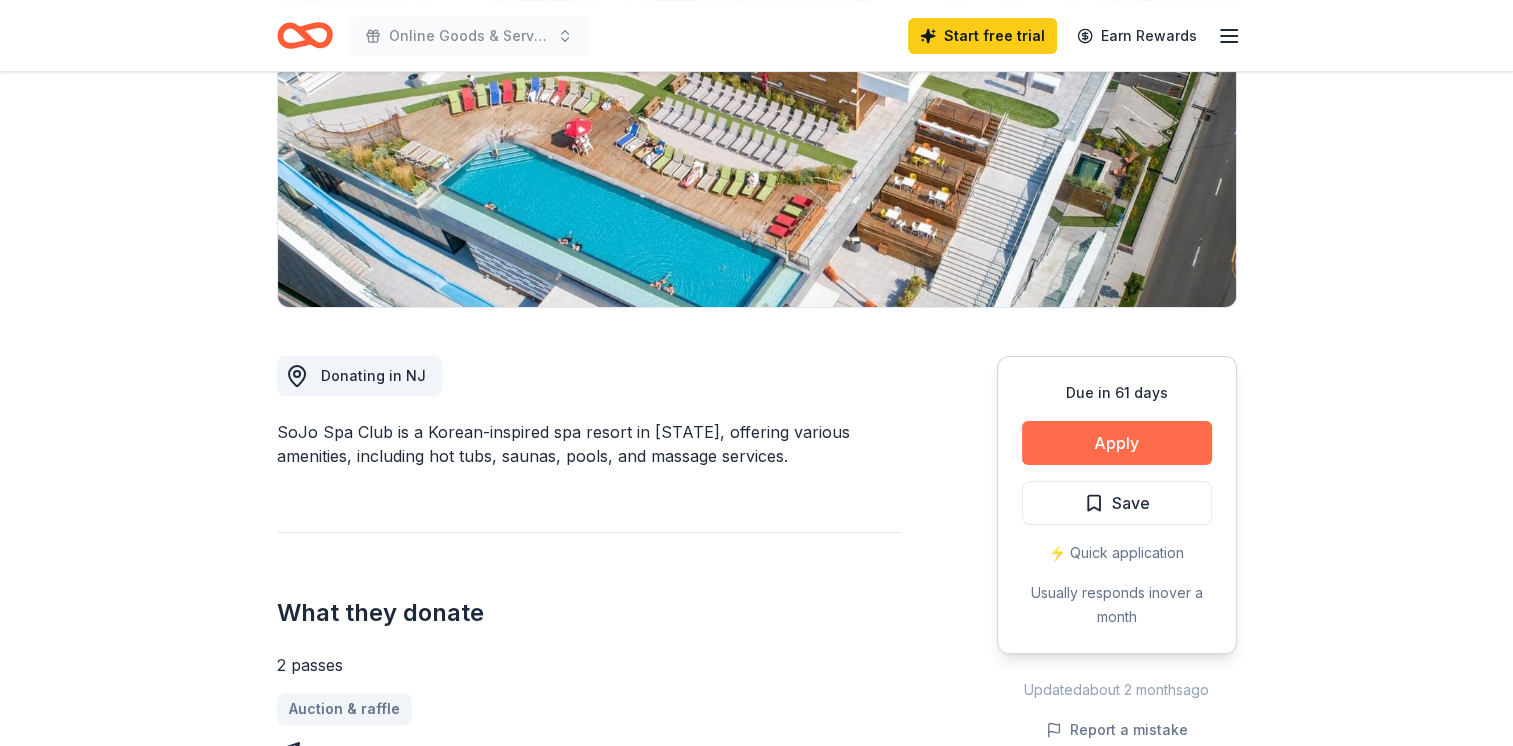click on "Apply" at bounding box center [1117, 443] 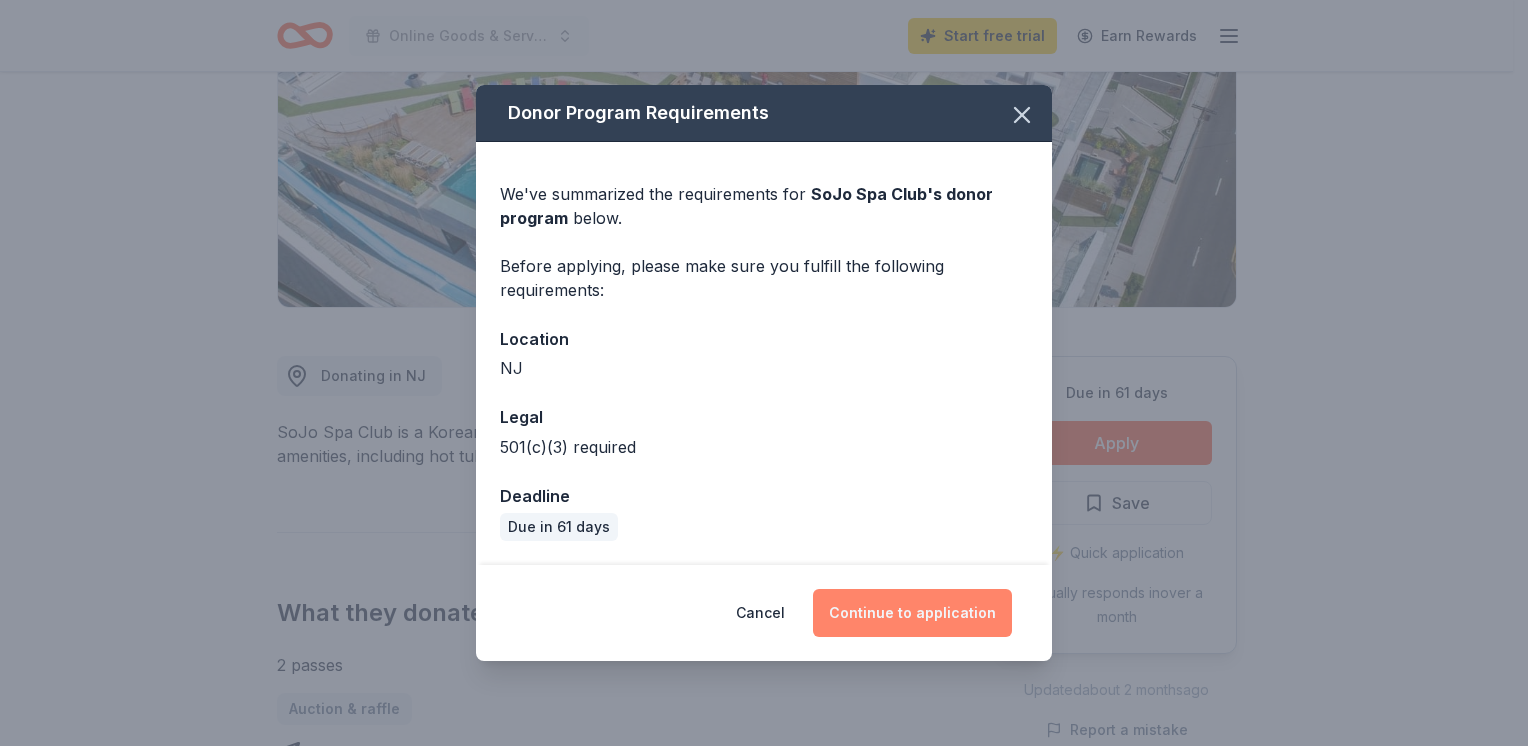 click on "Continue to application" at bounding box center [912, 613] 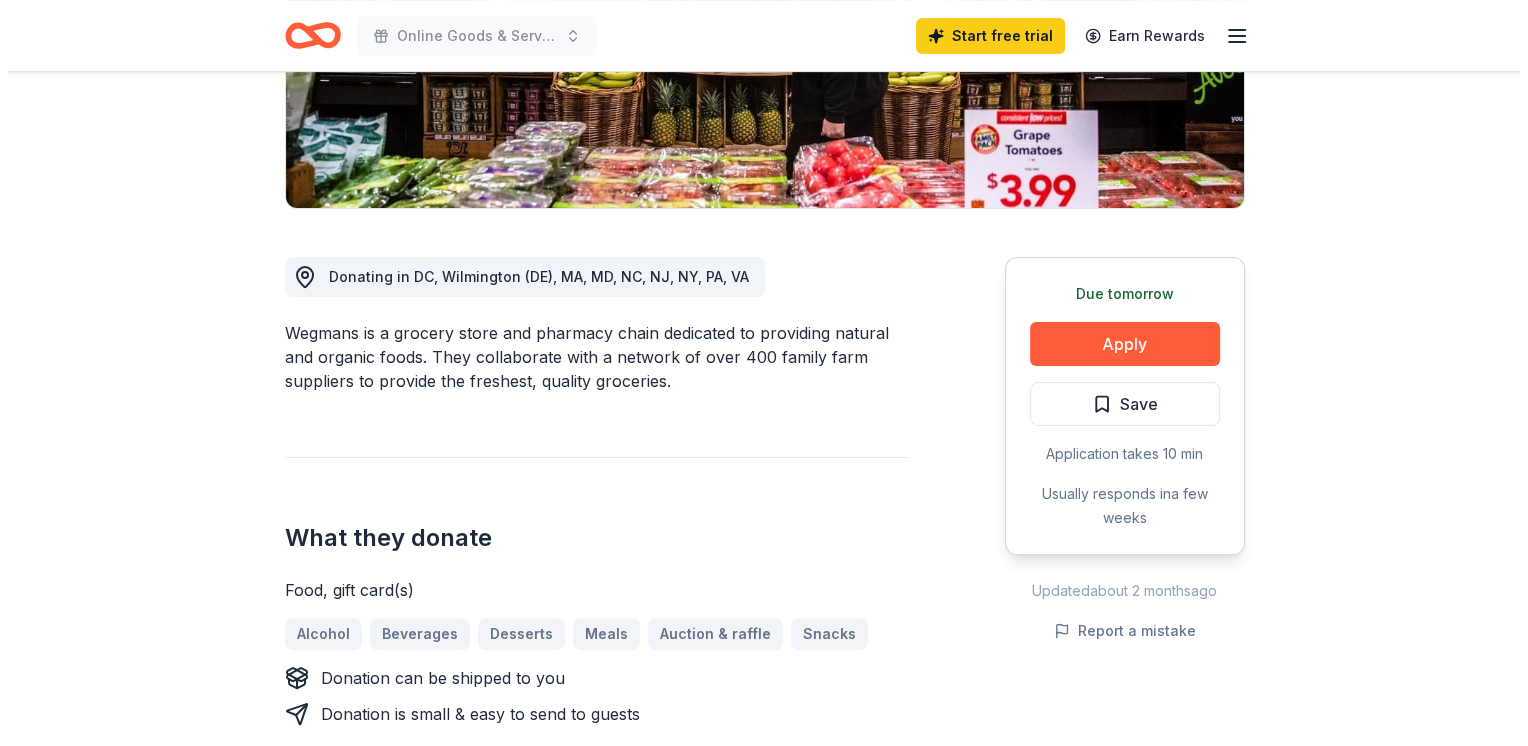 scroll, scrollTop: 400, scrollLeft: 0, axis: vertical 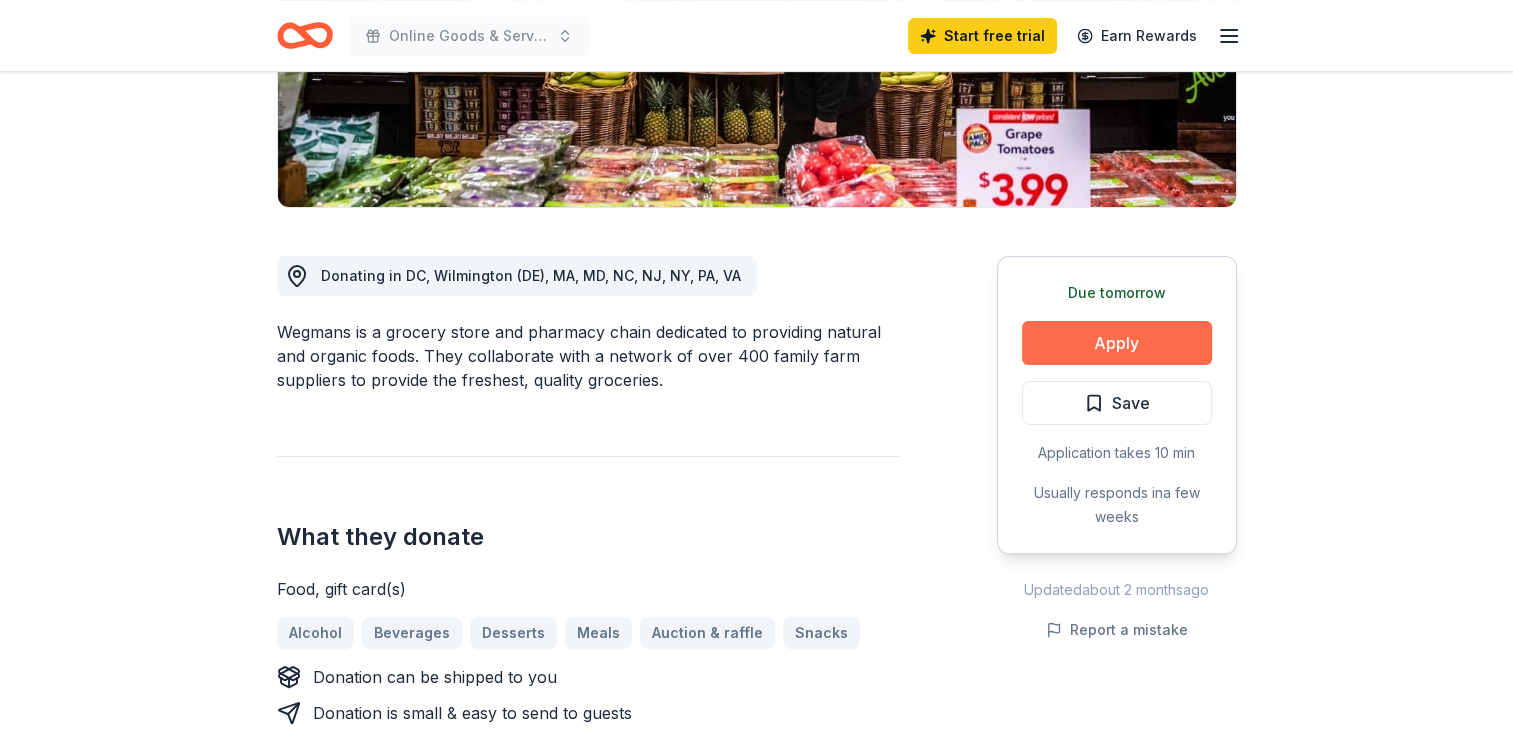 click on "Apply" at bounding box center (1117, 343) 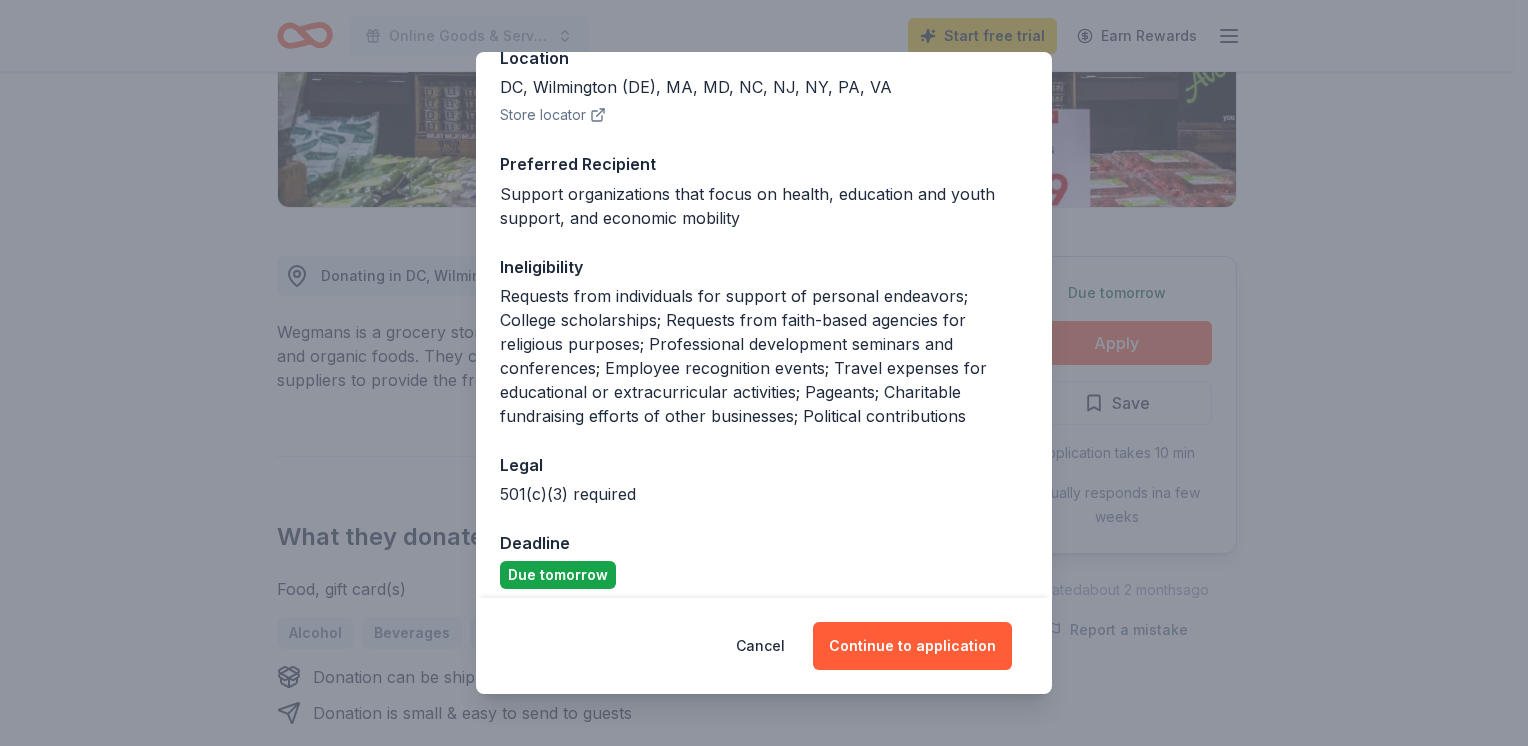 scroll, scrollTop: 261, scrollLeft: 0, axis: vertical 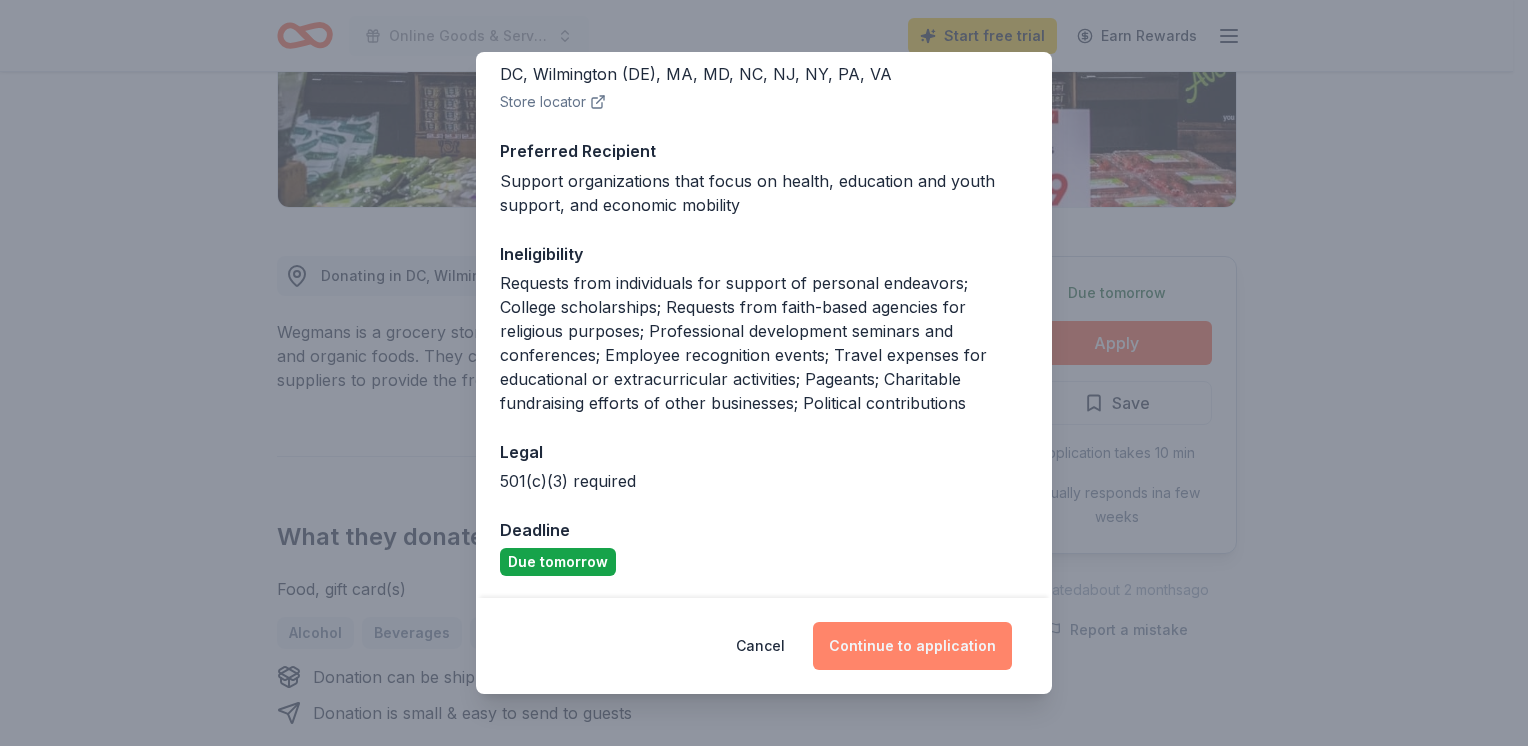 click on "Continue to application" at bounding box center (912, 646) 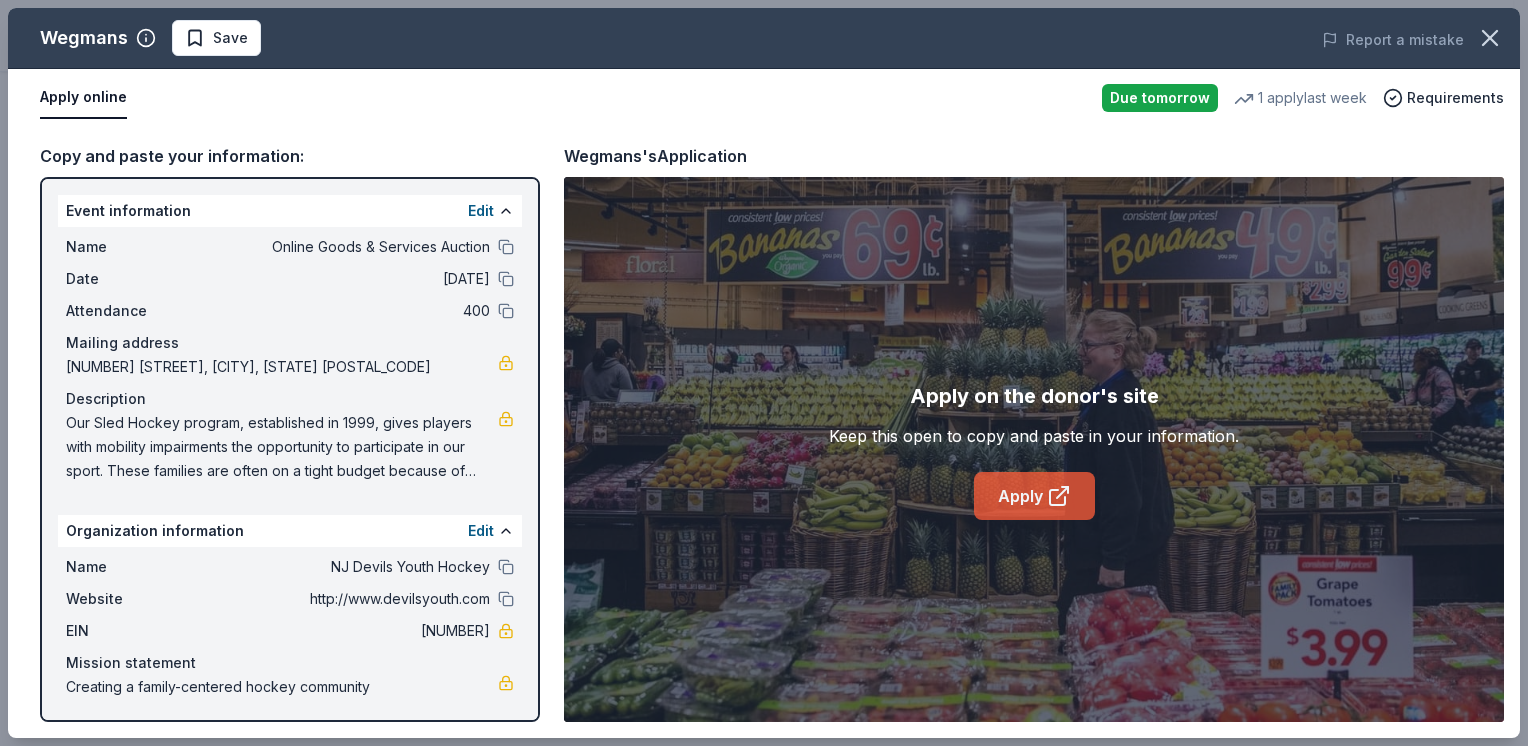 click 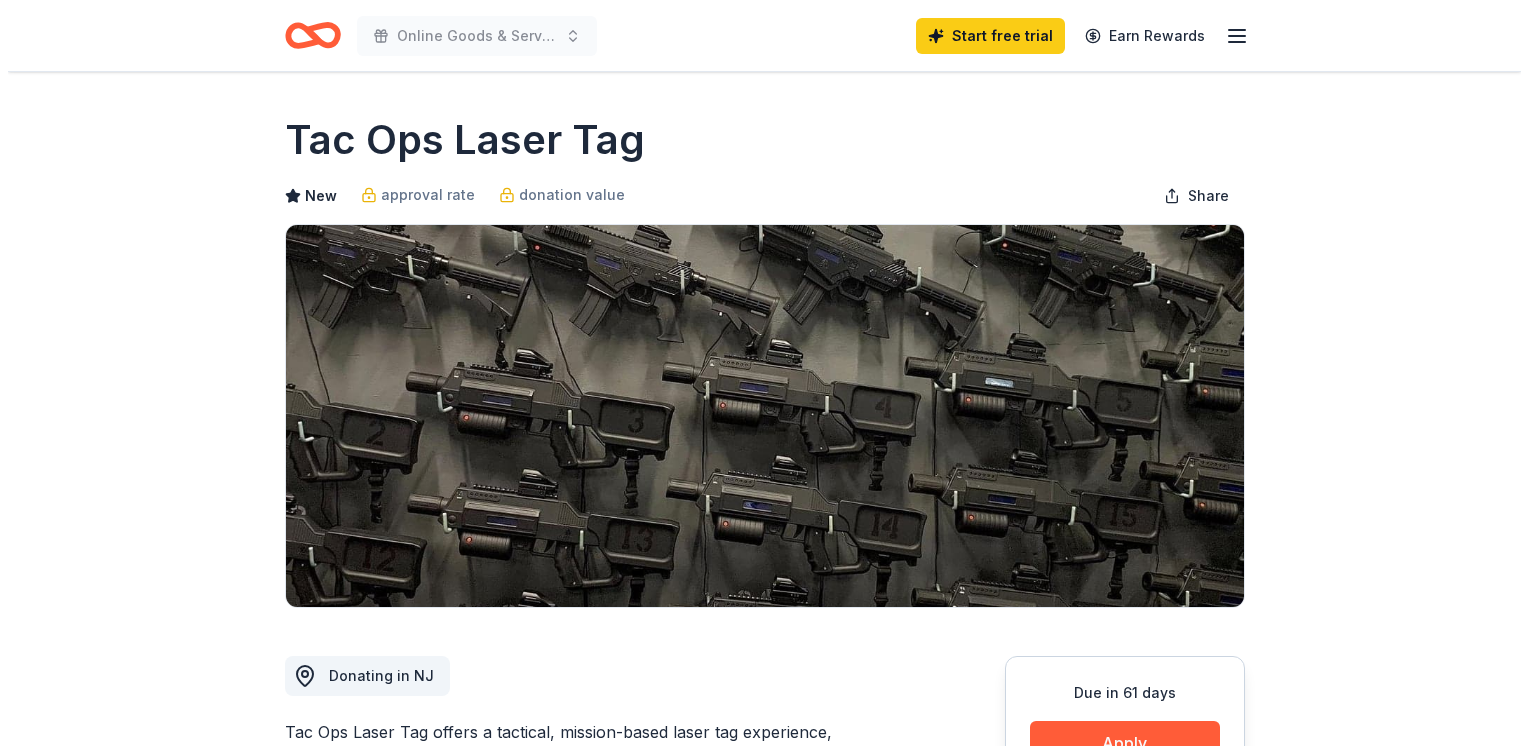 scroll, scrollTop: 0, scrollLeft: 0, axis: both 